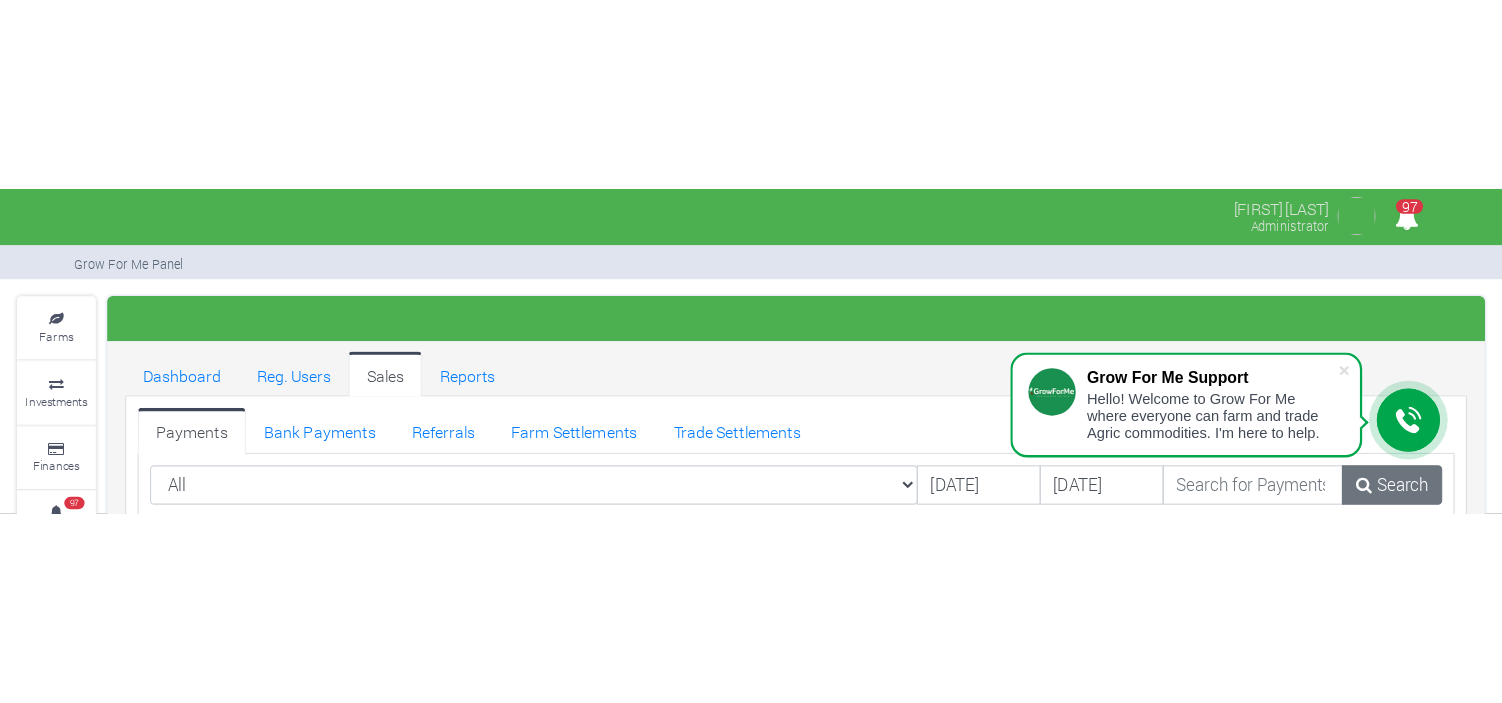 scroll, scrollTop: 0, scrollLeft: 0, axis: both 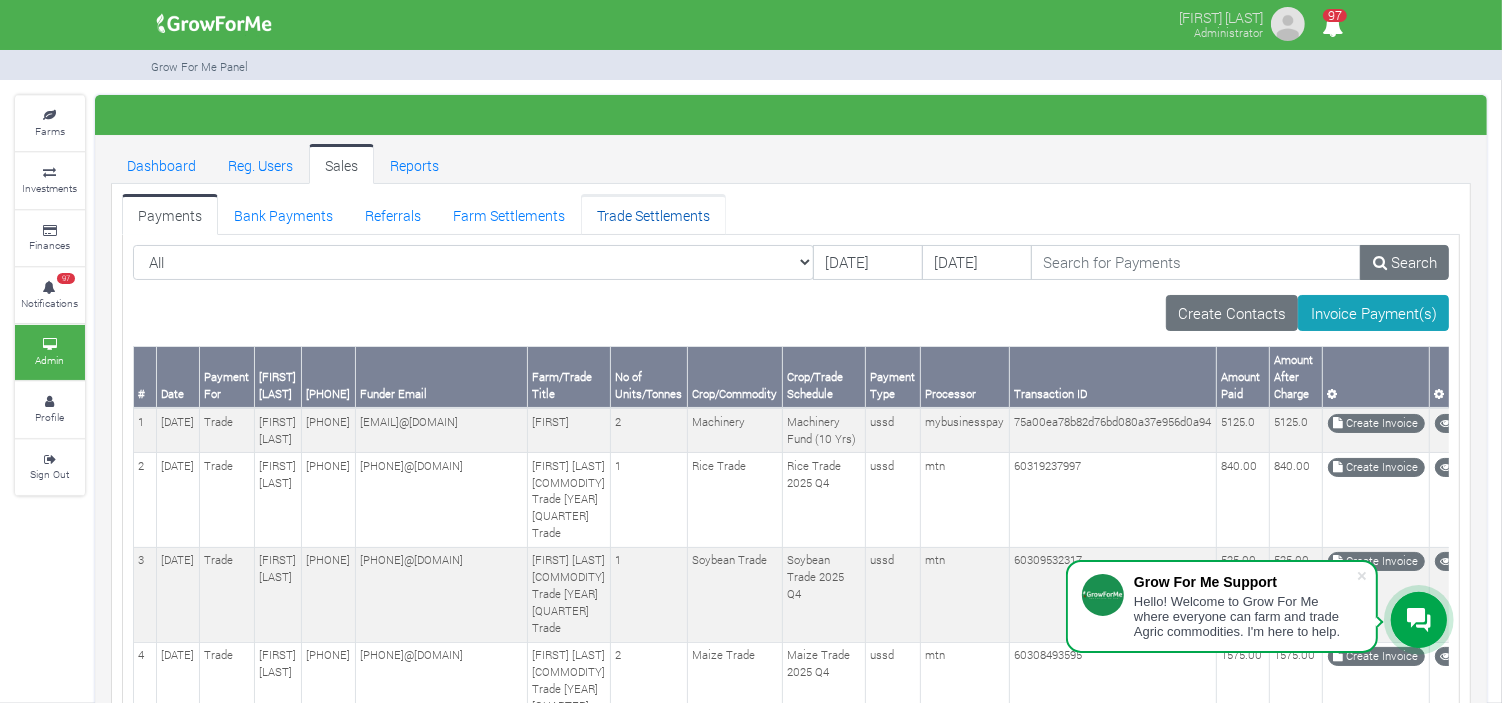click on "Trade Settlements" at bounding box center (653, 214) 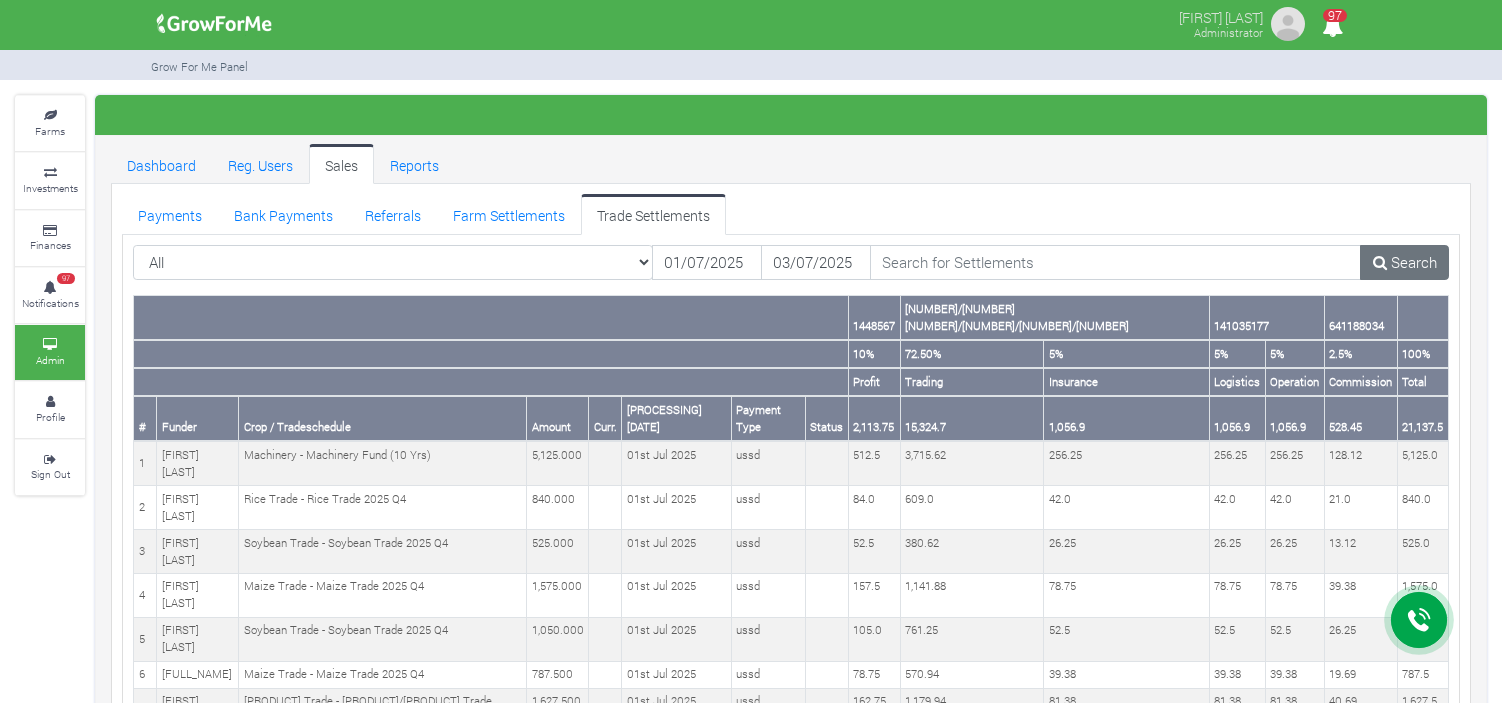 scroll, scrollTop: 0, scrollLeft: 0, axis: both 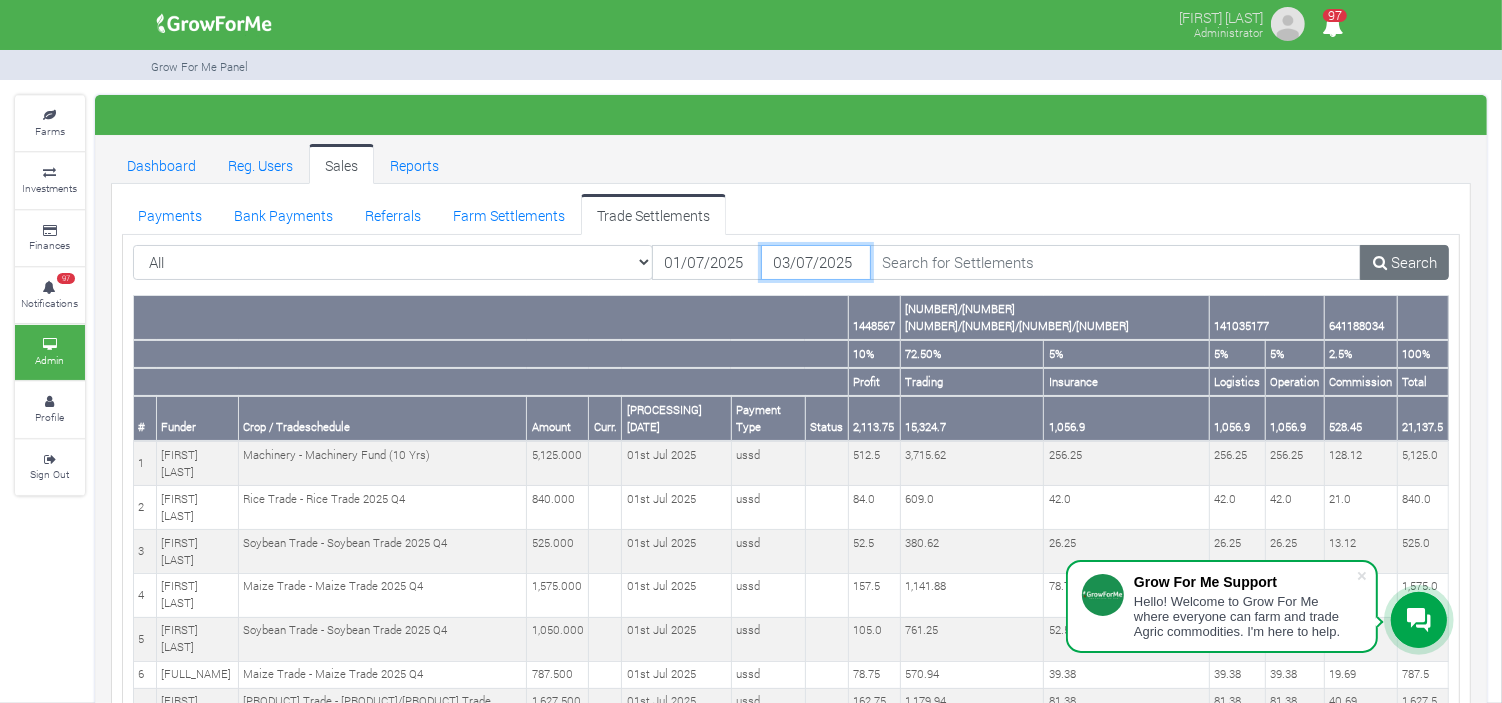 click on "03/07/2025" at bounding box center (816, 263) 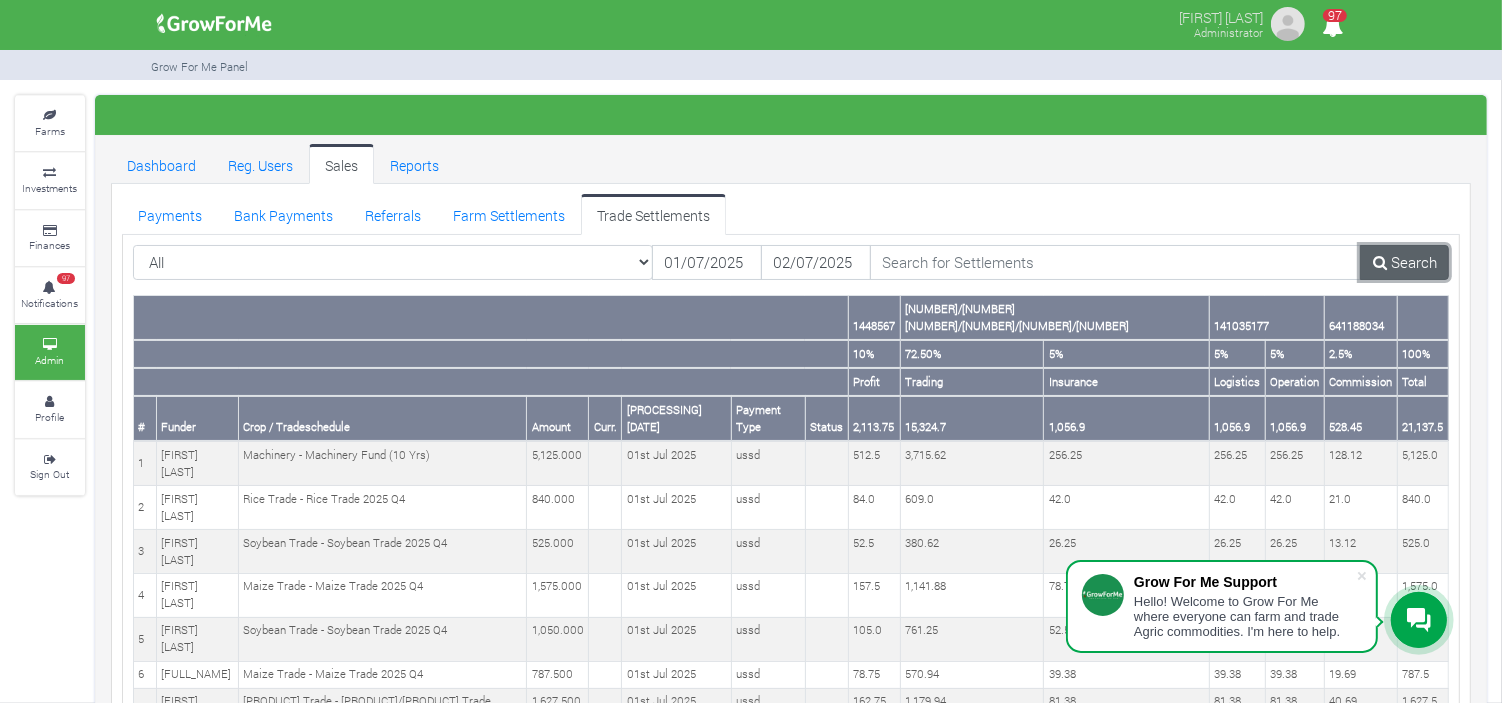 click on "Search" at bounding box center [1404, 263] 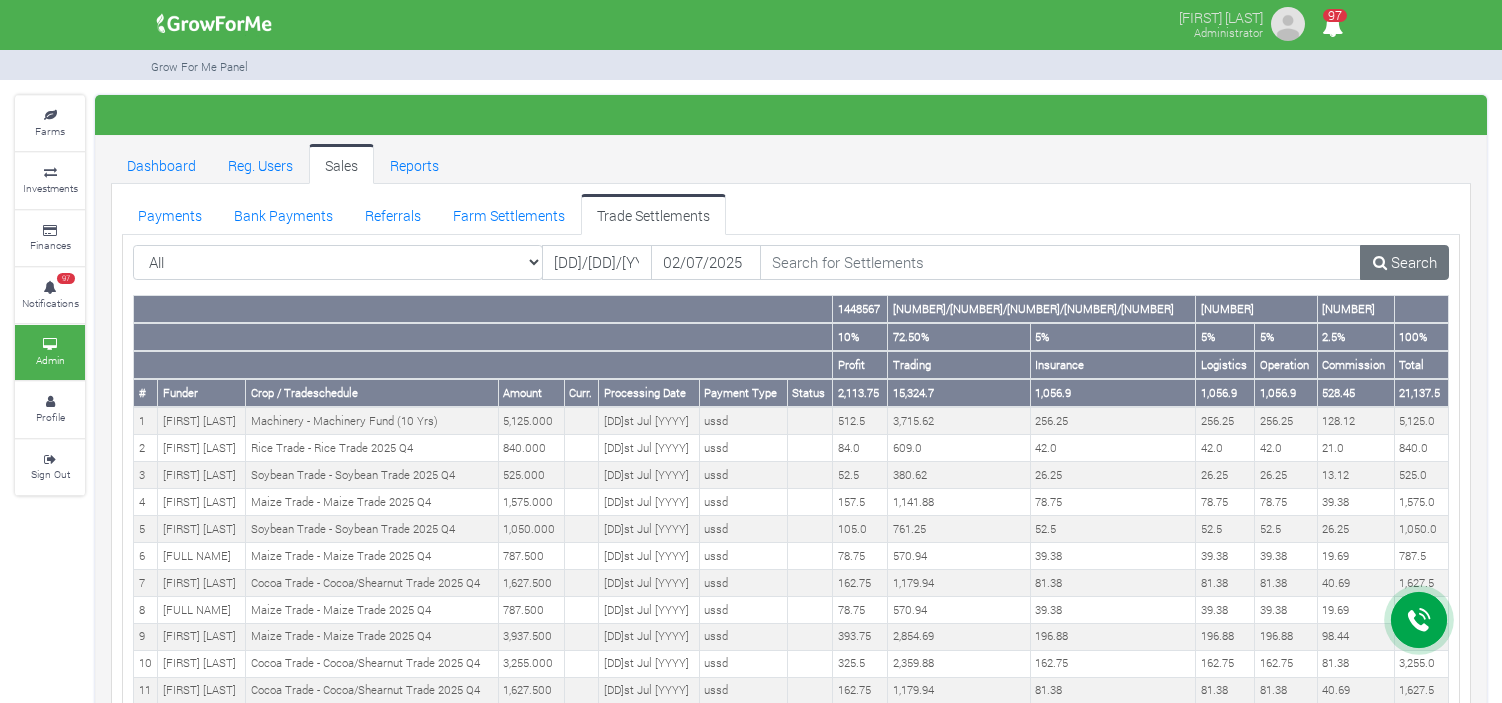 scroll, scrollTop: 0, scrollLeft: 0, axis: both 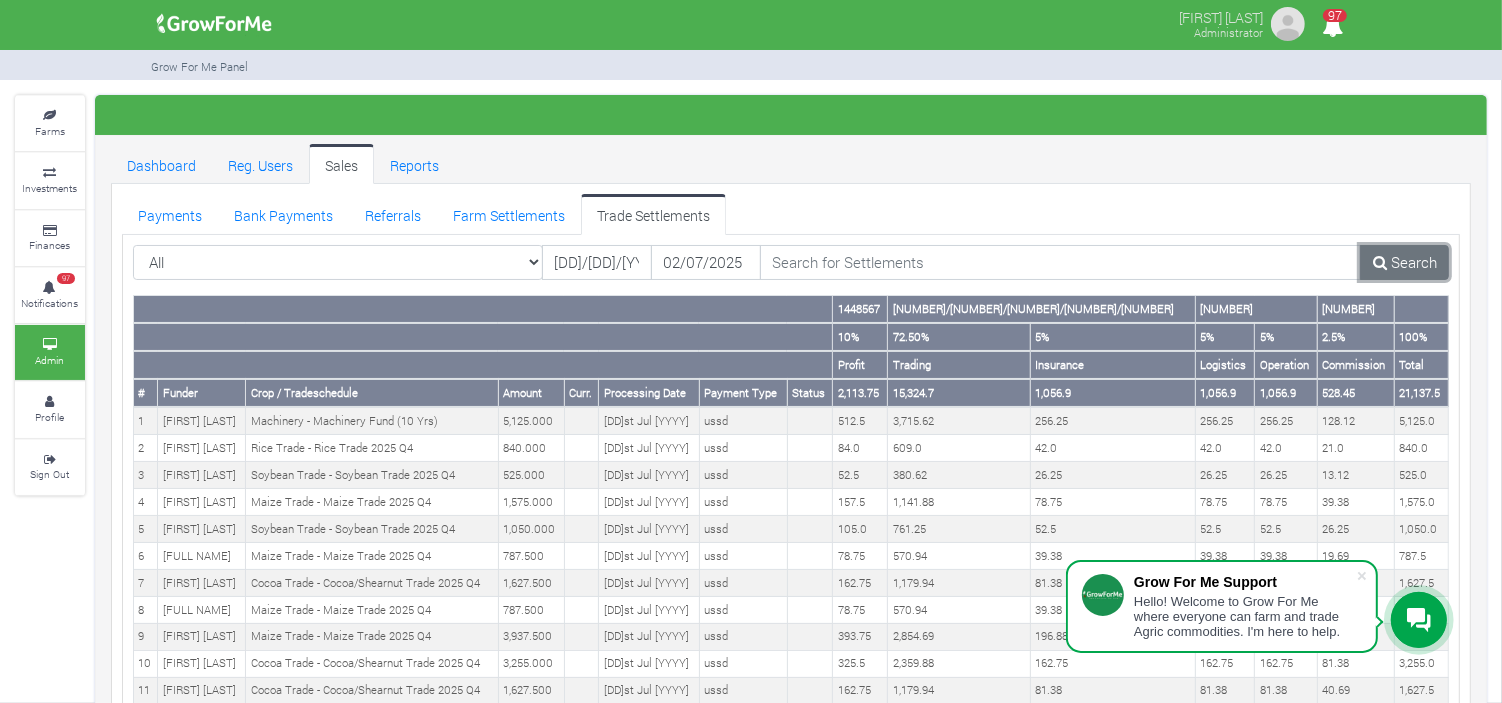 click on "Search" at bounding box center [1404, 263] 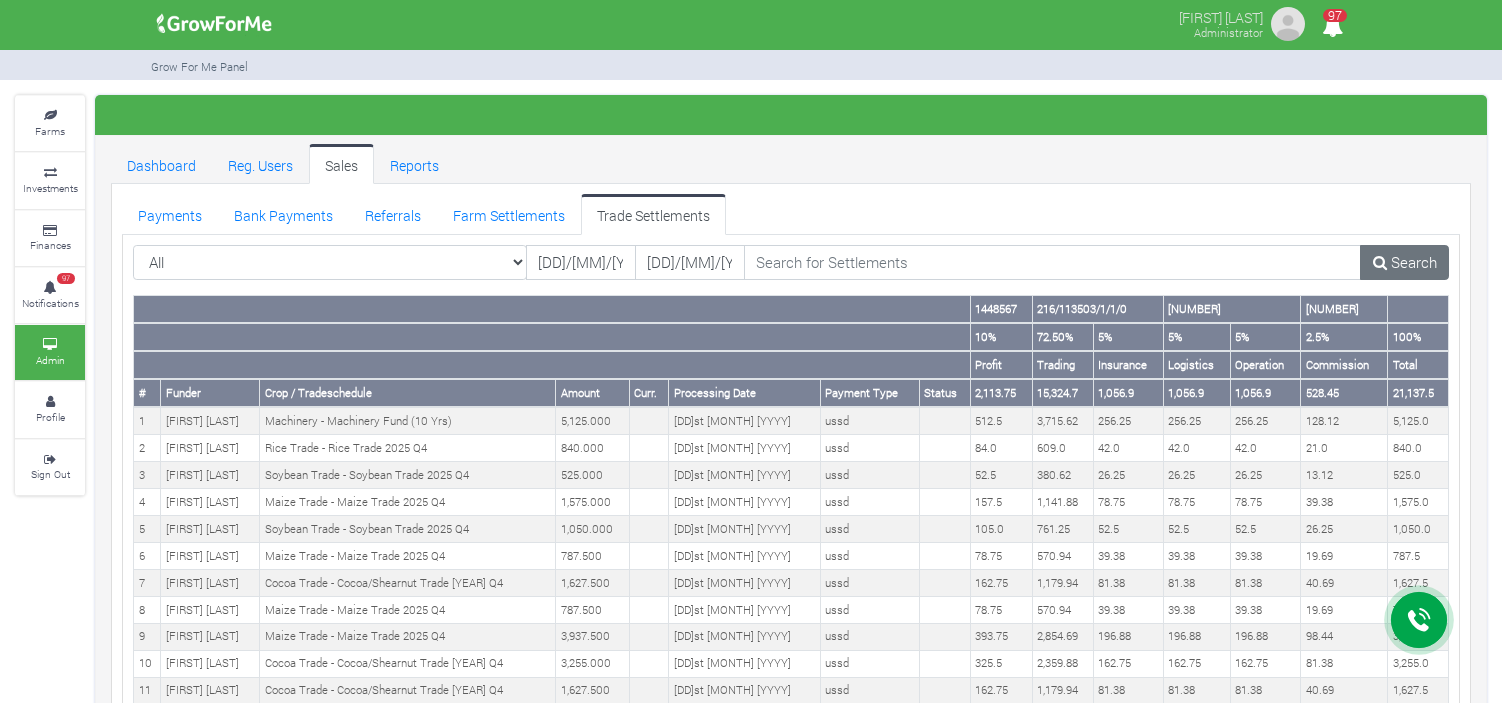scroll, scrollTop: 0, scrollLeft: 0, axis: both 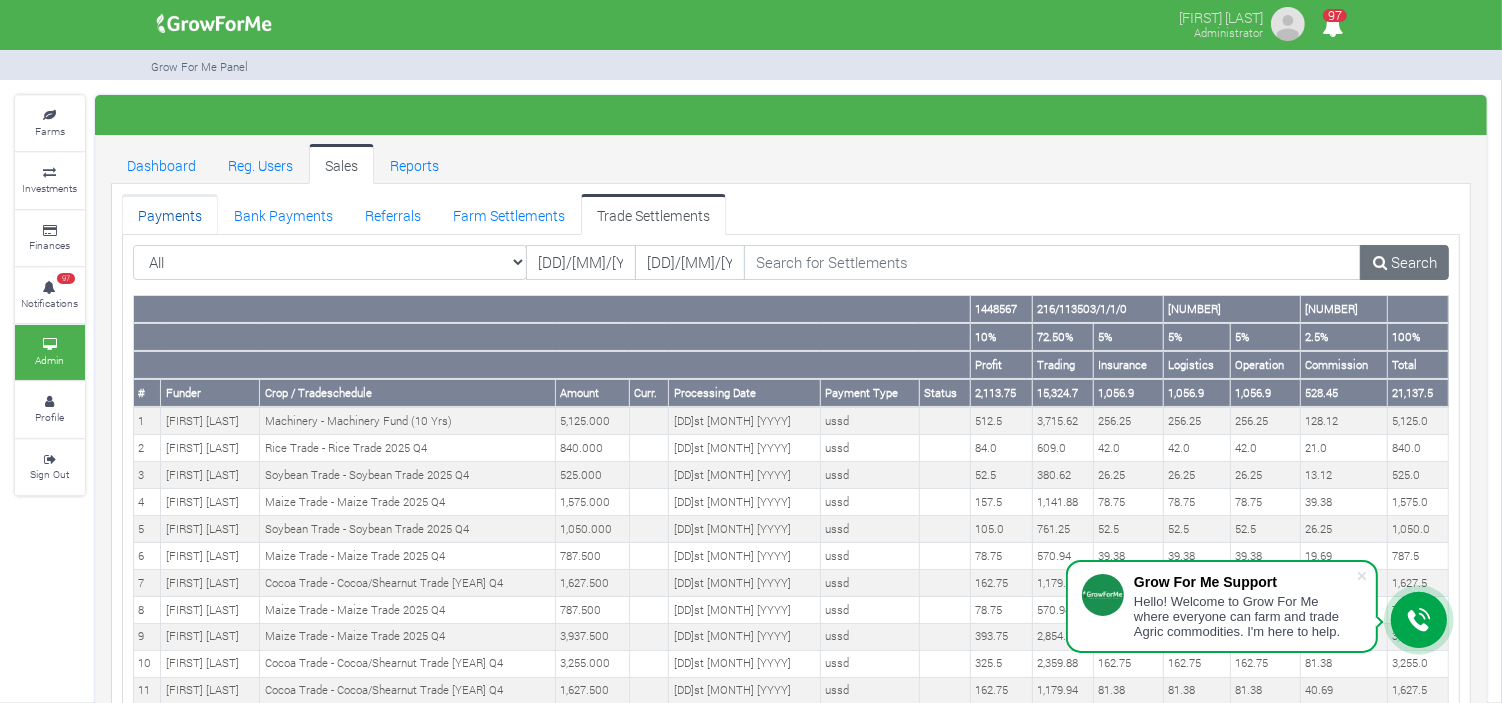 click on "Payments" at bounding box center (170, 214) 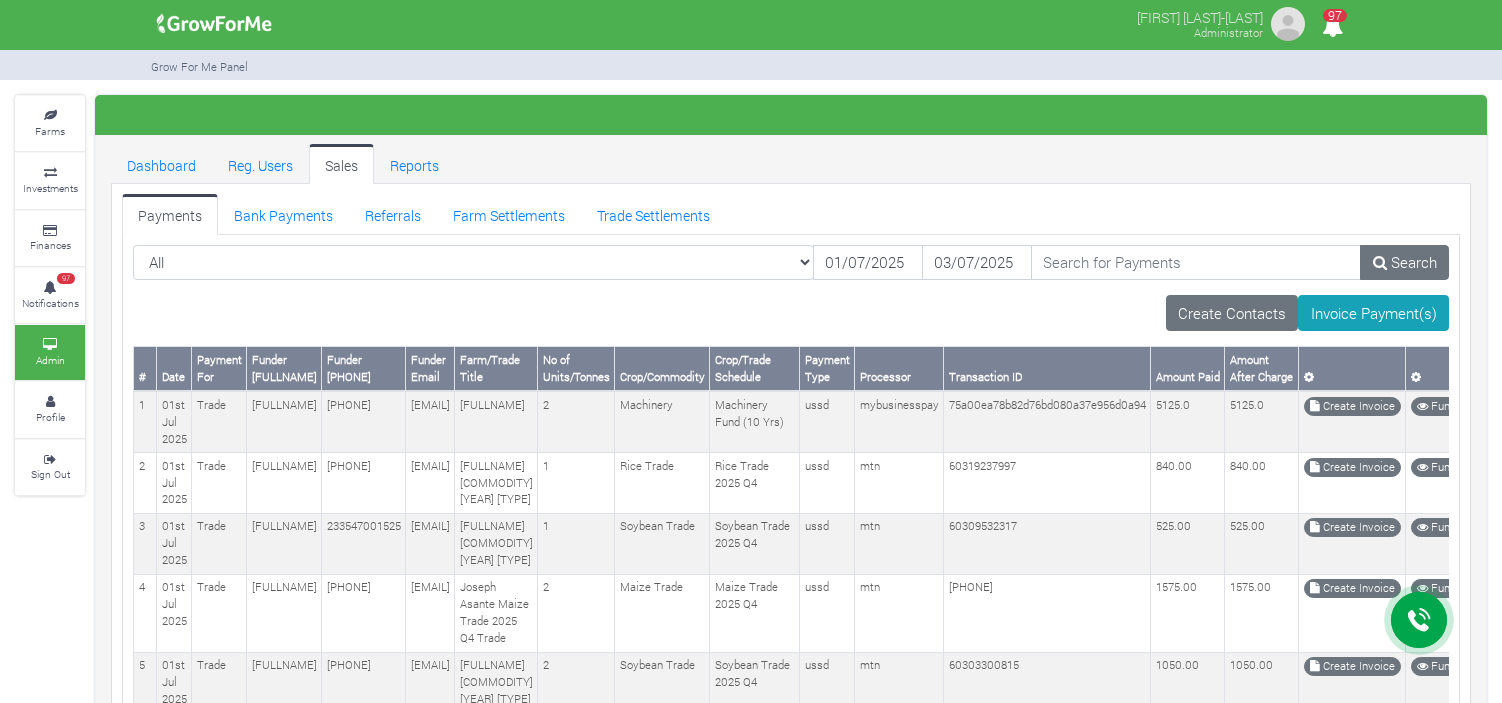 scroll, scrollTop: 0, scrollLeft: 0, axis: both 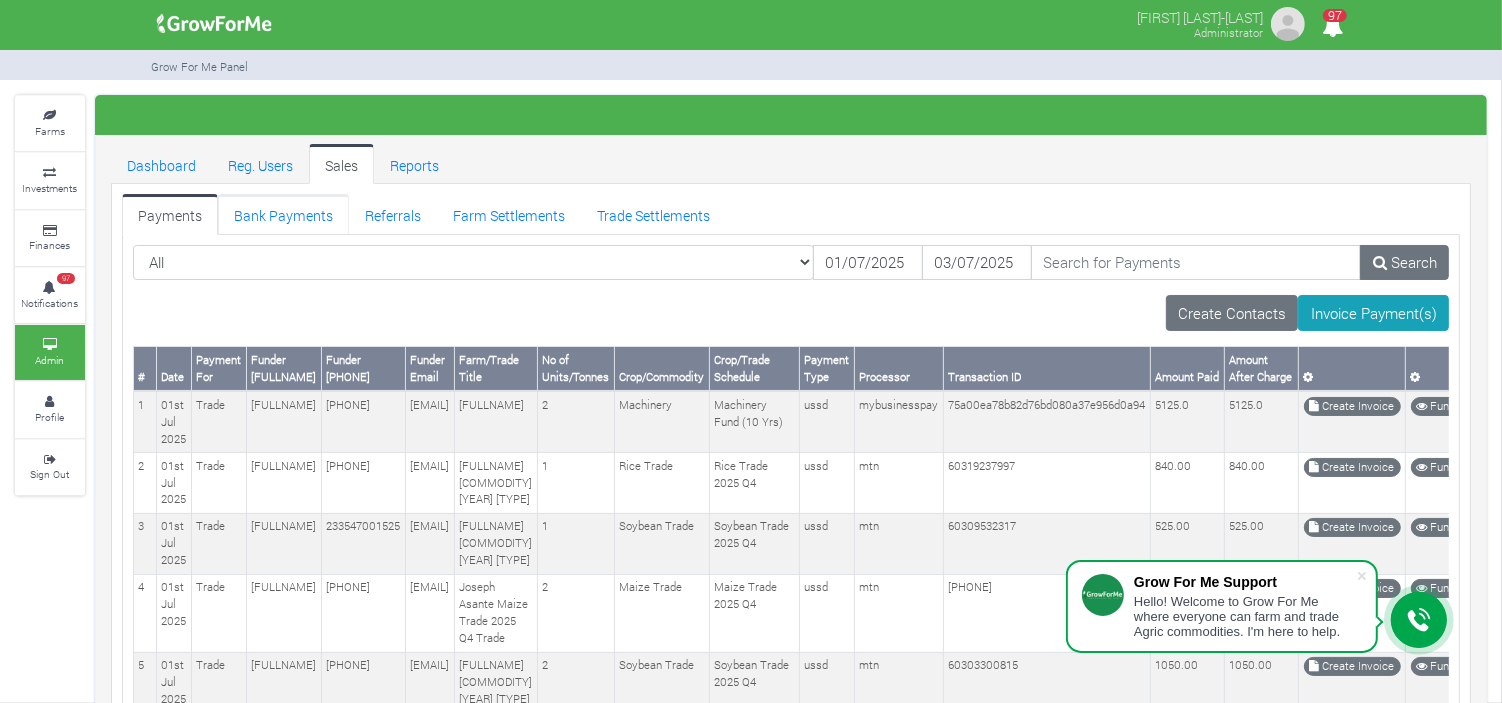 click on "Bank Payments" at bounding box center [283, 214] 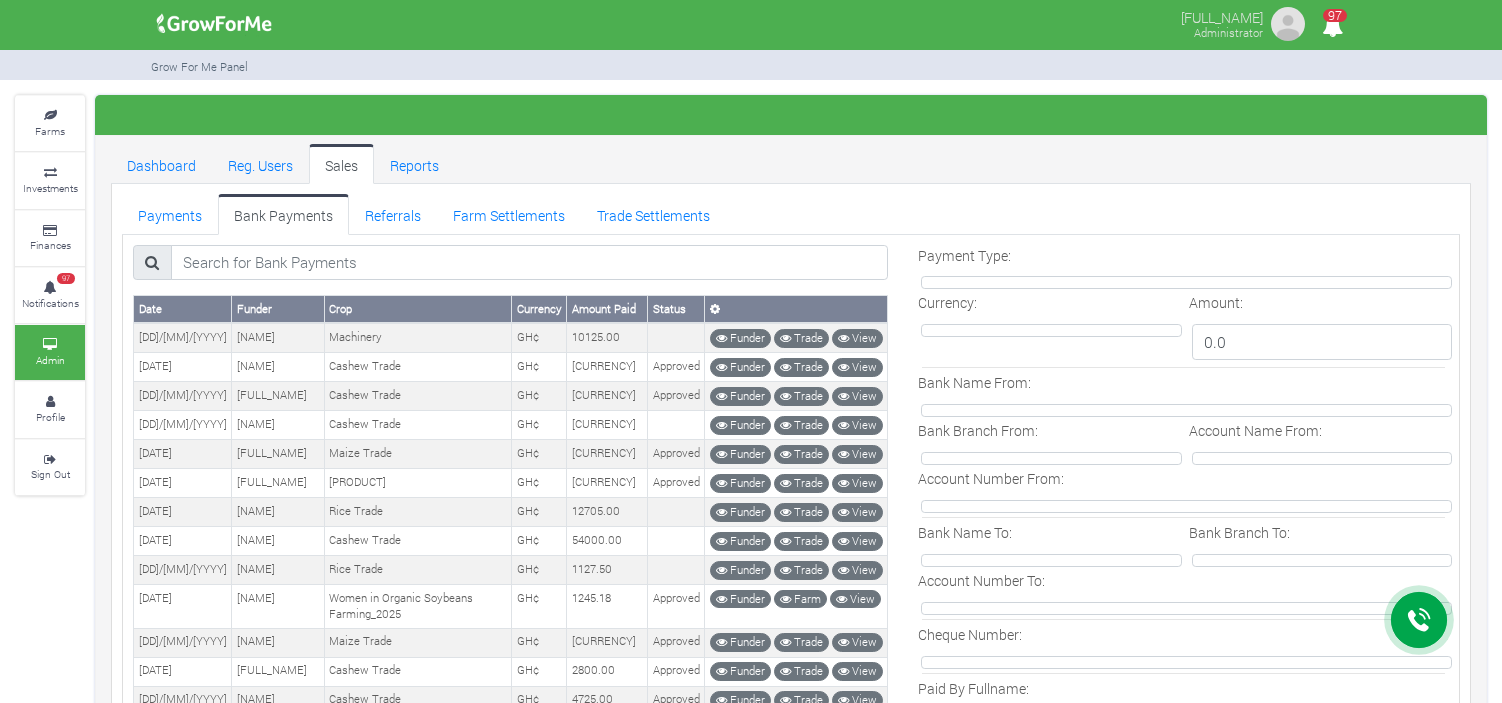 scroll, scrollTop: 0, scrollLeft: 0, axis: both 